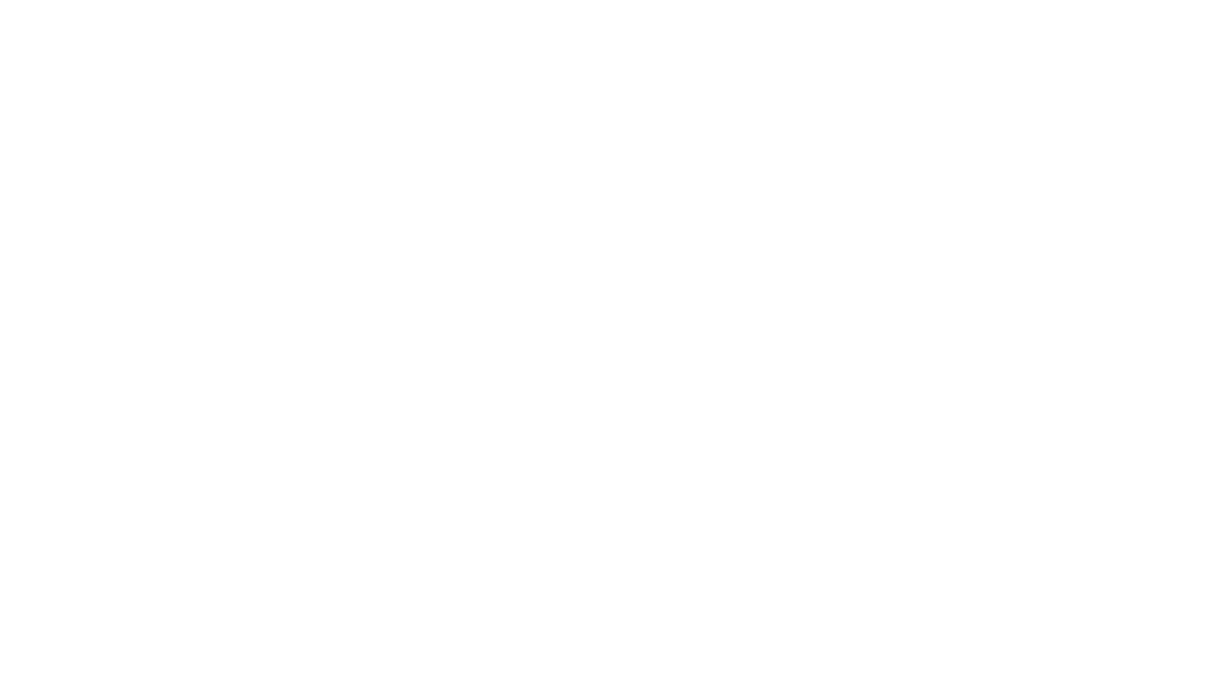 scroll, scrollTop: 0, scrollLeft: 0, axis: both 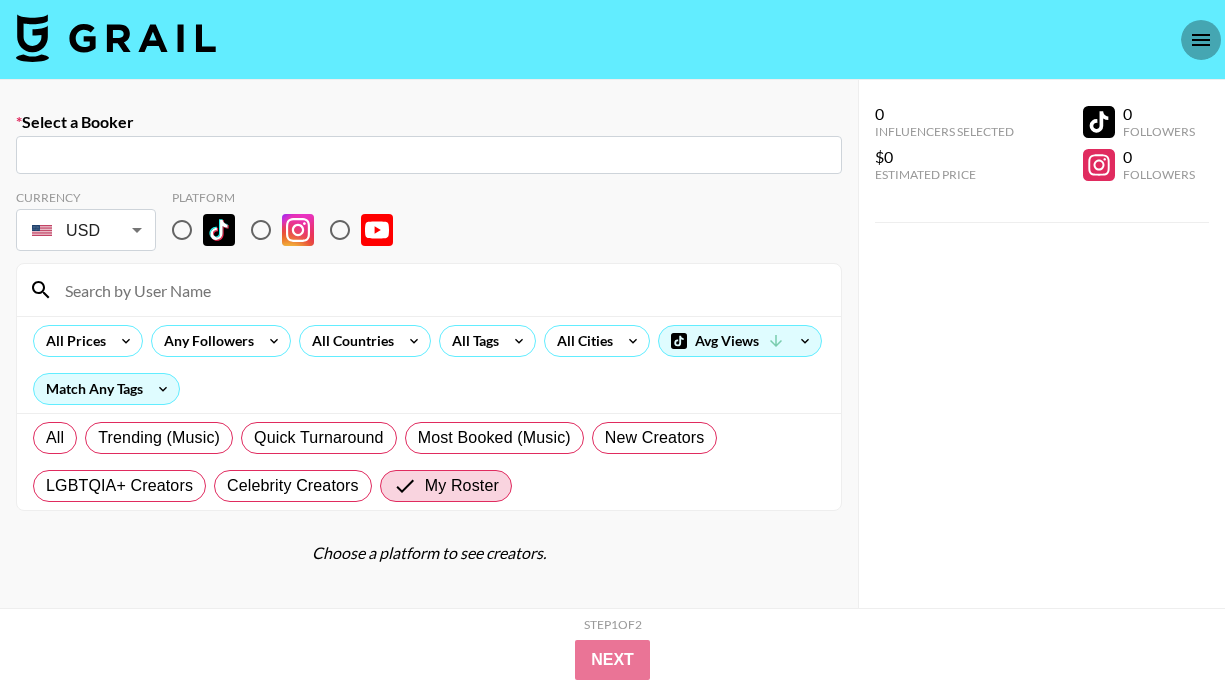 click 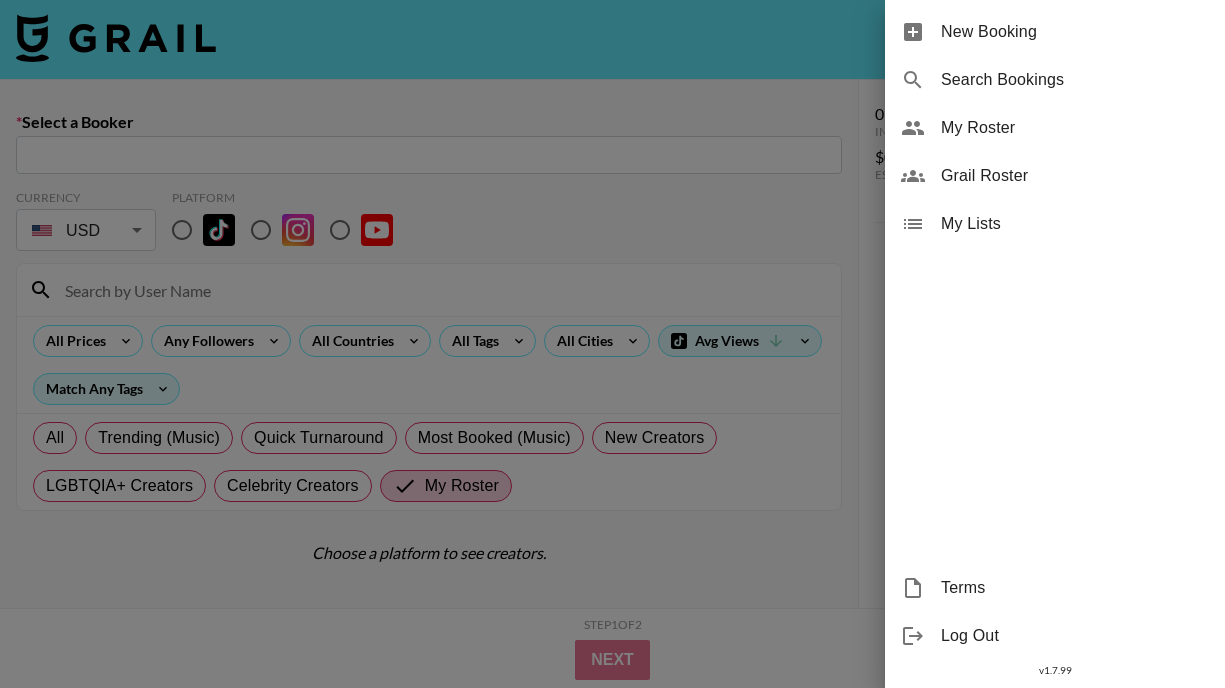 click on "My Roster" at bounding box center (1075, 128) 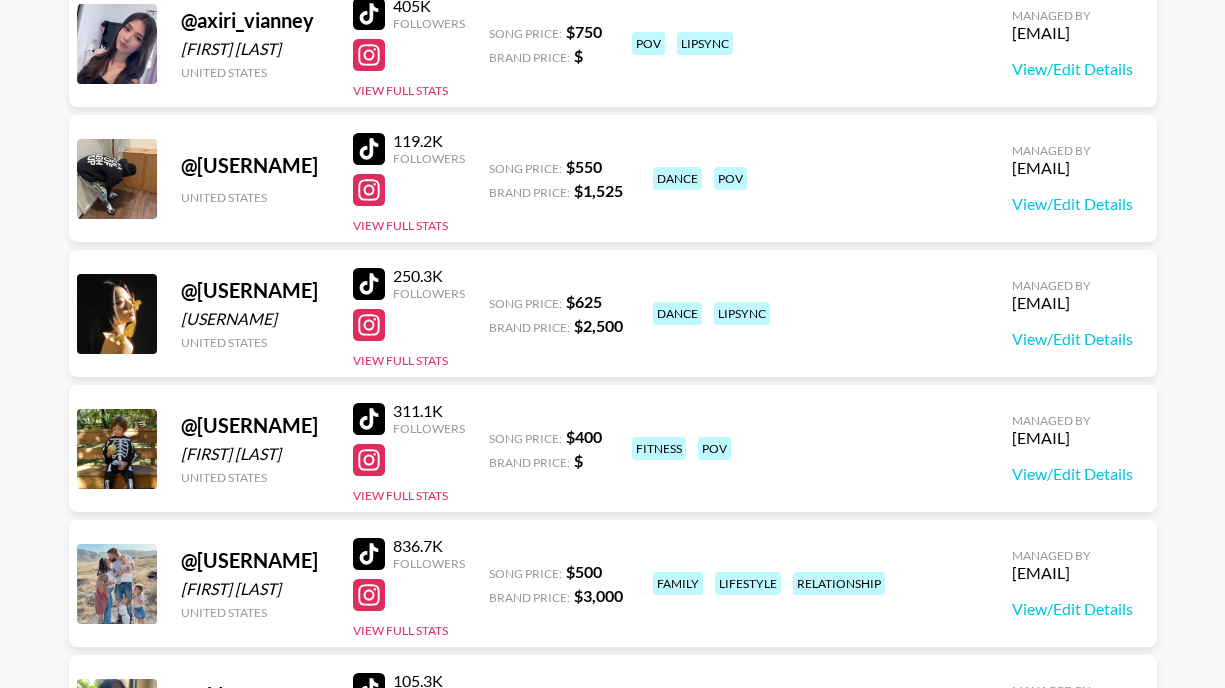 scroll, scrollTop: 1547, scrollLeft: 0, axis: vertical 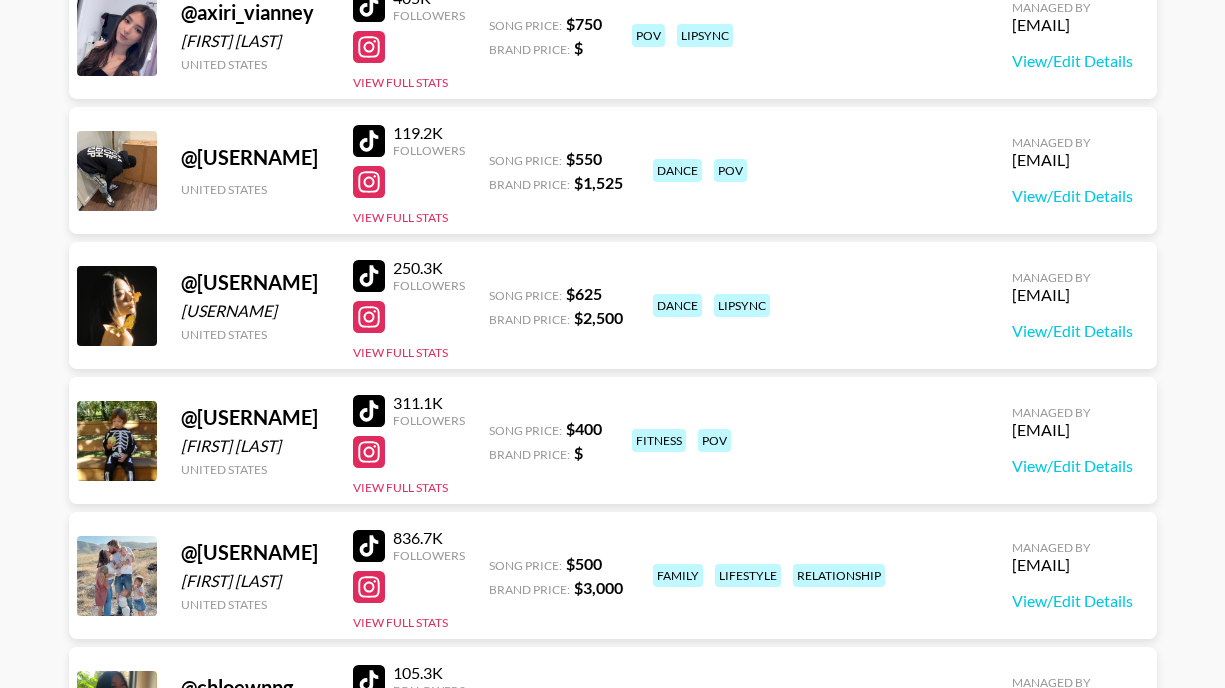 click at bounding box center (369, 411) 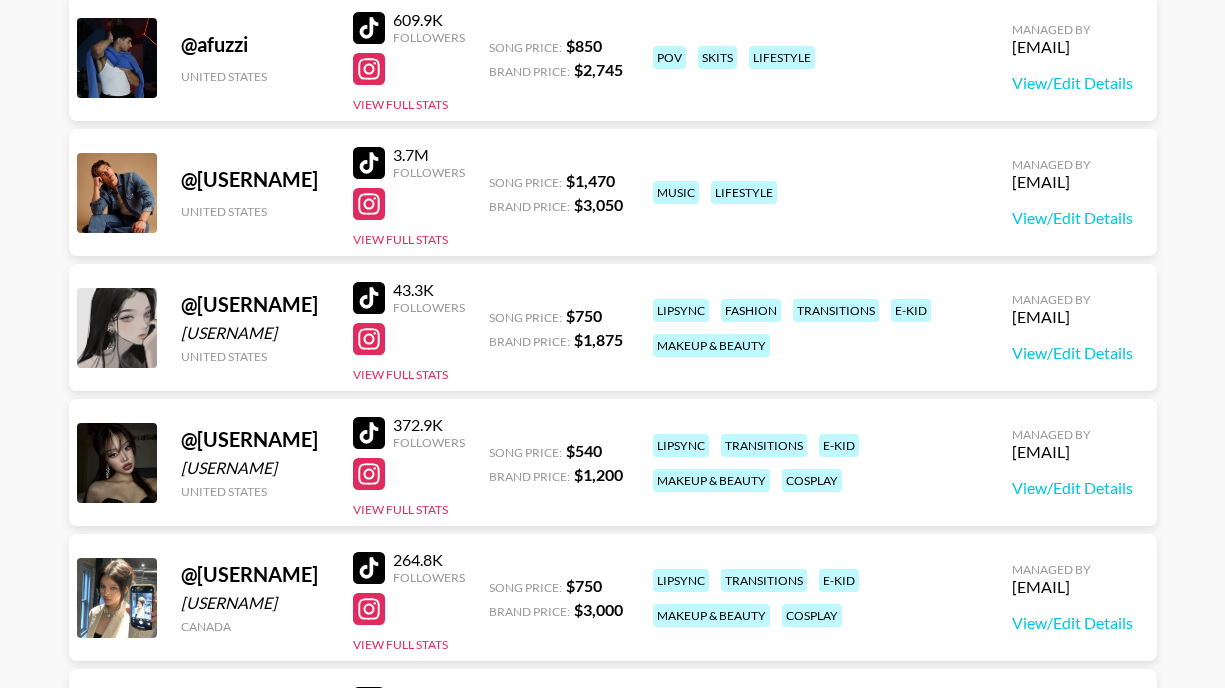 scroll, scrollTop: 714, scrollLeft: 0, axis: vertical 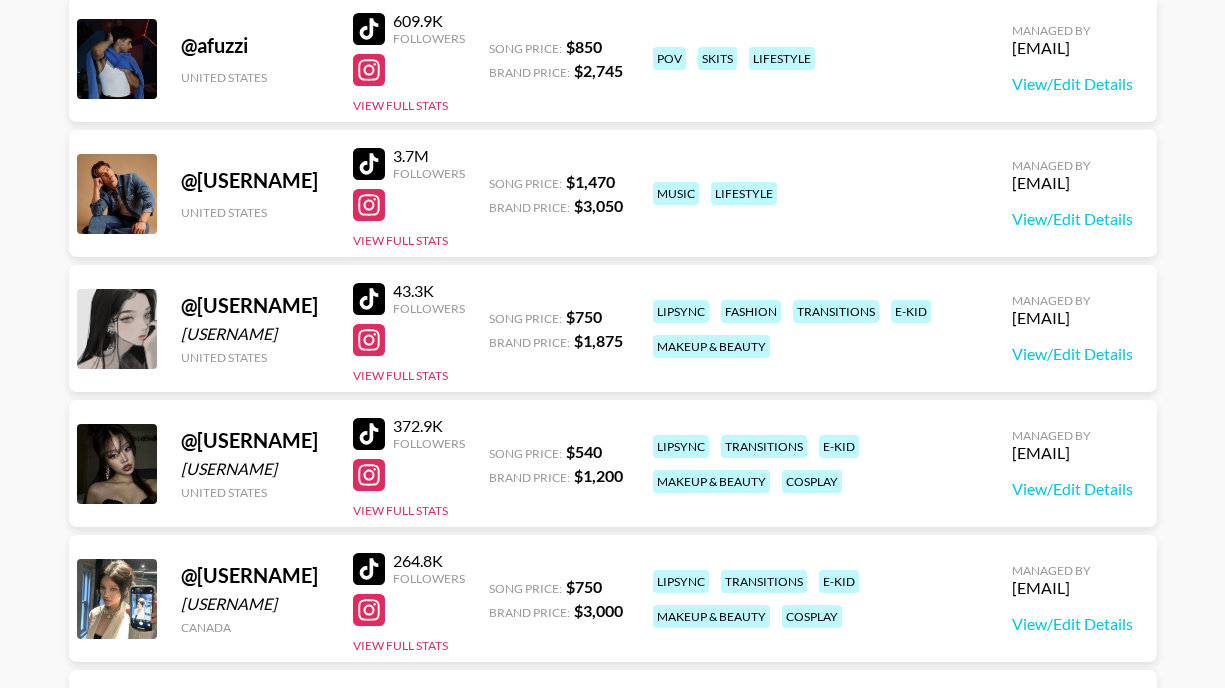 click at bounding box center (369, 29) 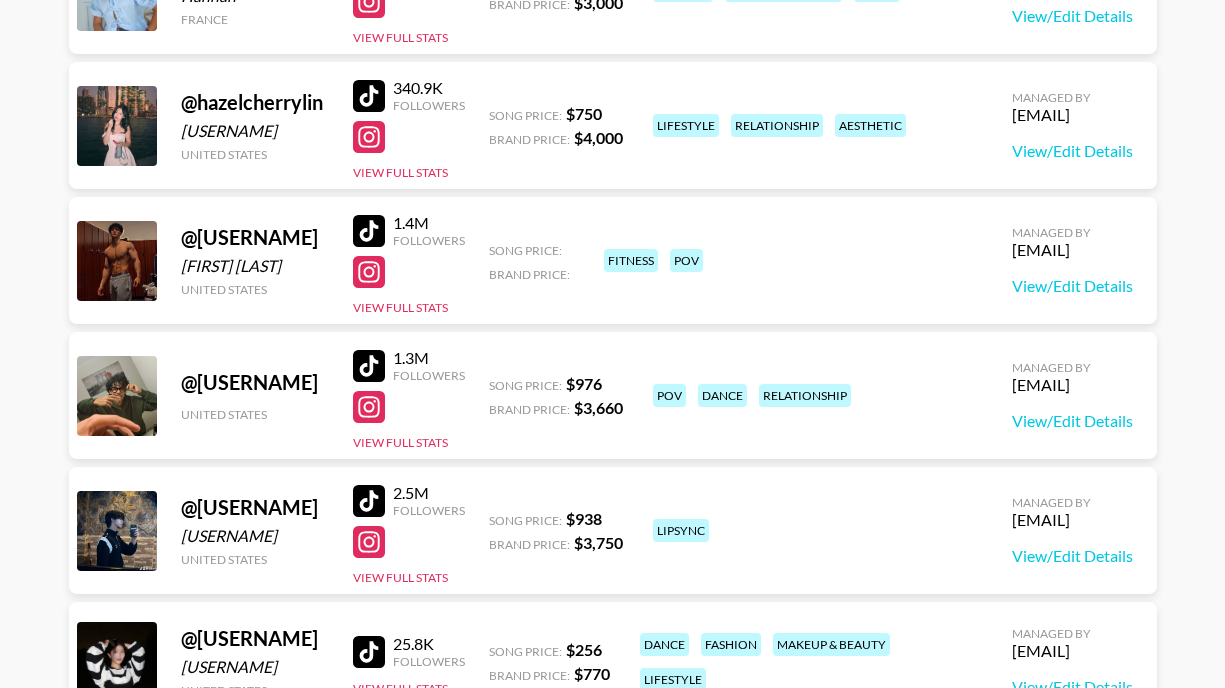 scroll, scrollTop: 3582, scrollLeft: 0, axis: vertical 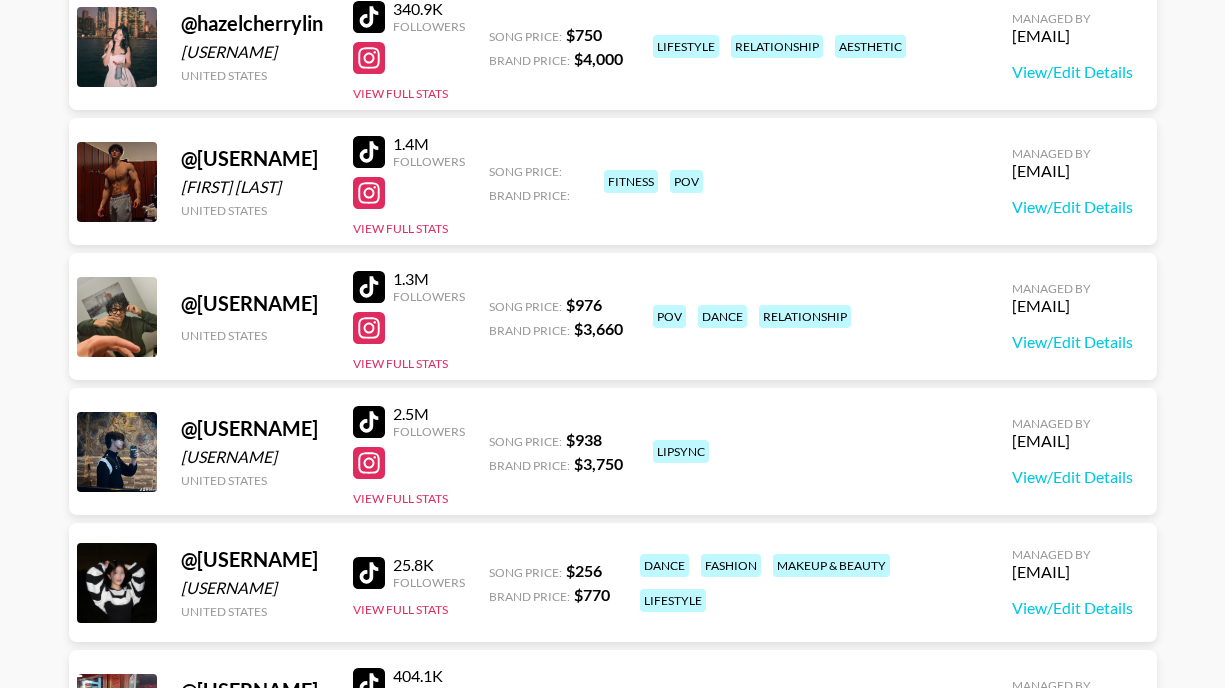 click at bounding box center (369, 152) 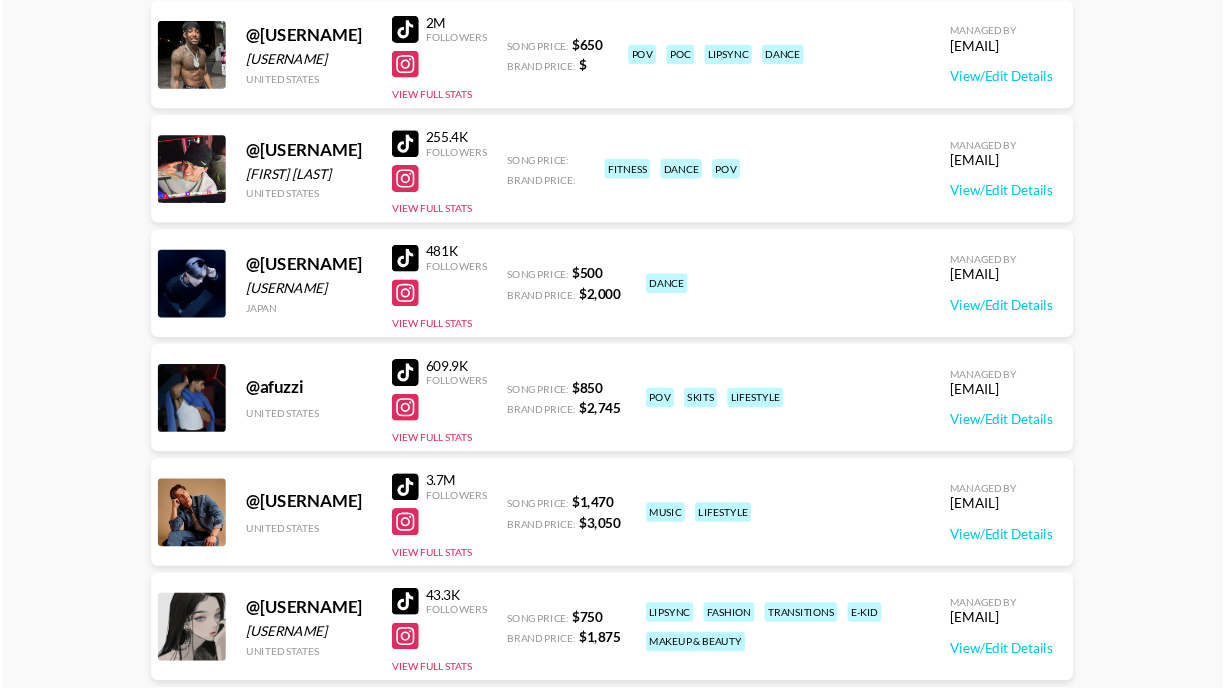 scroll, scrollTop: 0, scrollLeft: 0, axis: both 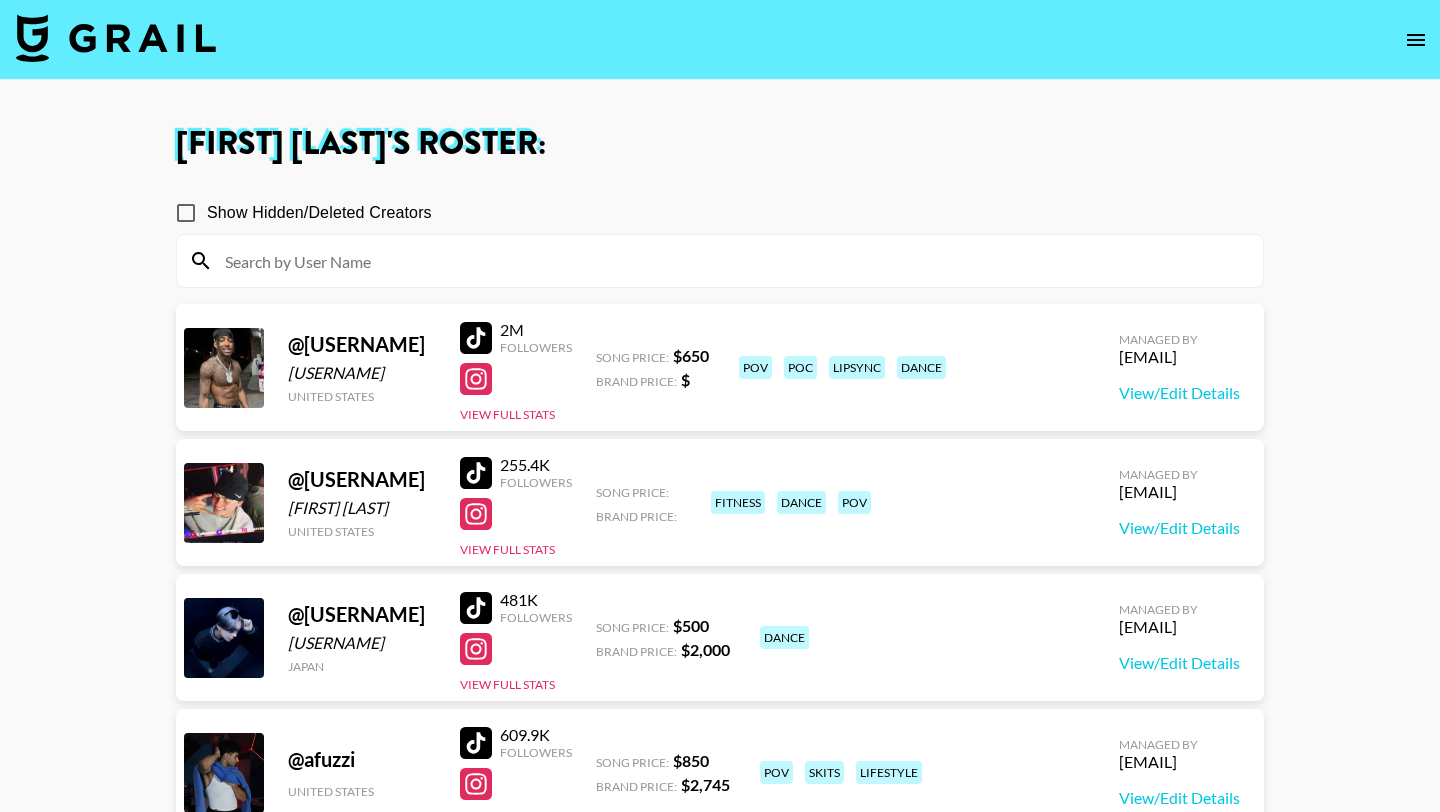 click at bounding box center [732, 261] 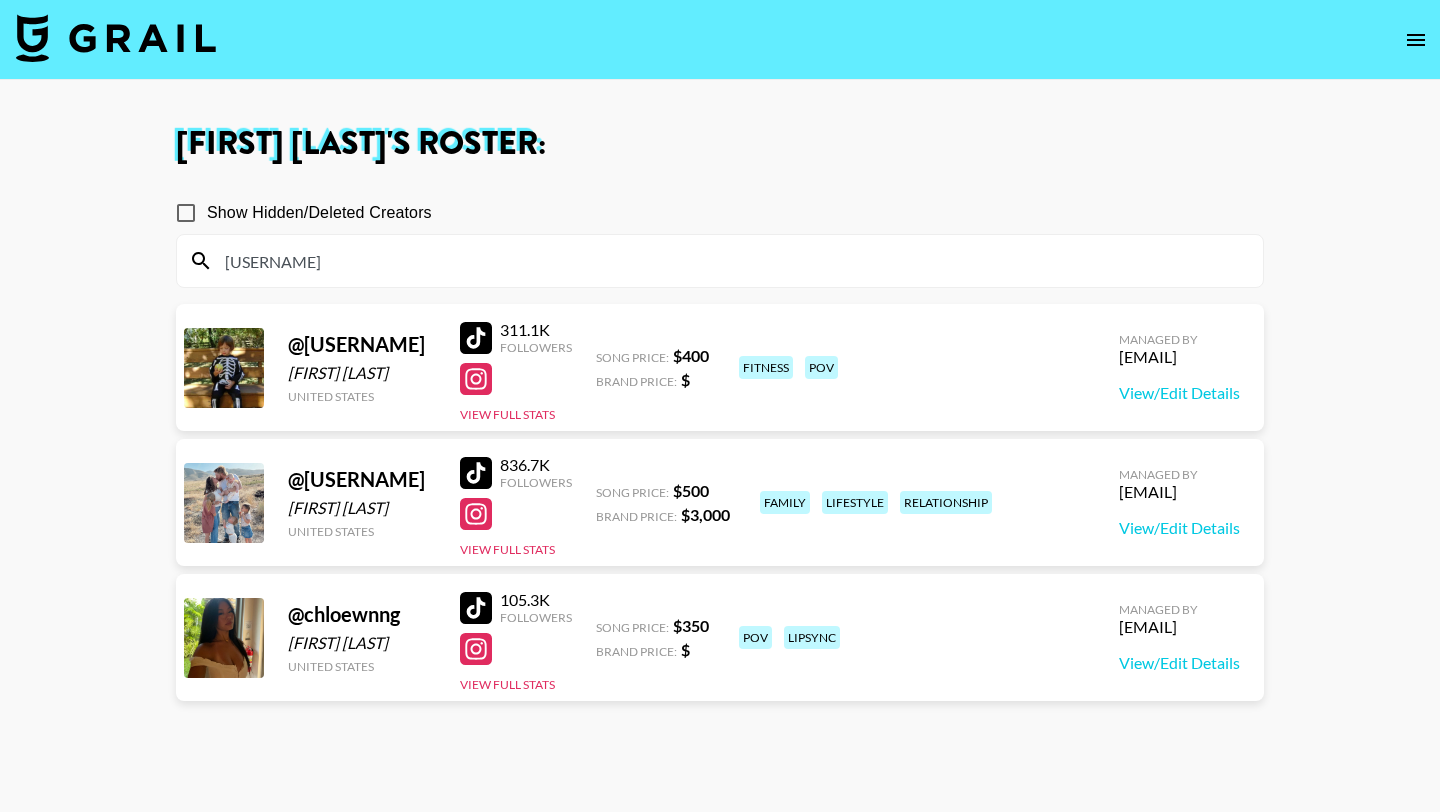 type on "[USERNAME]" 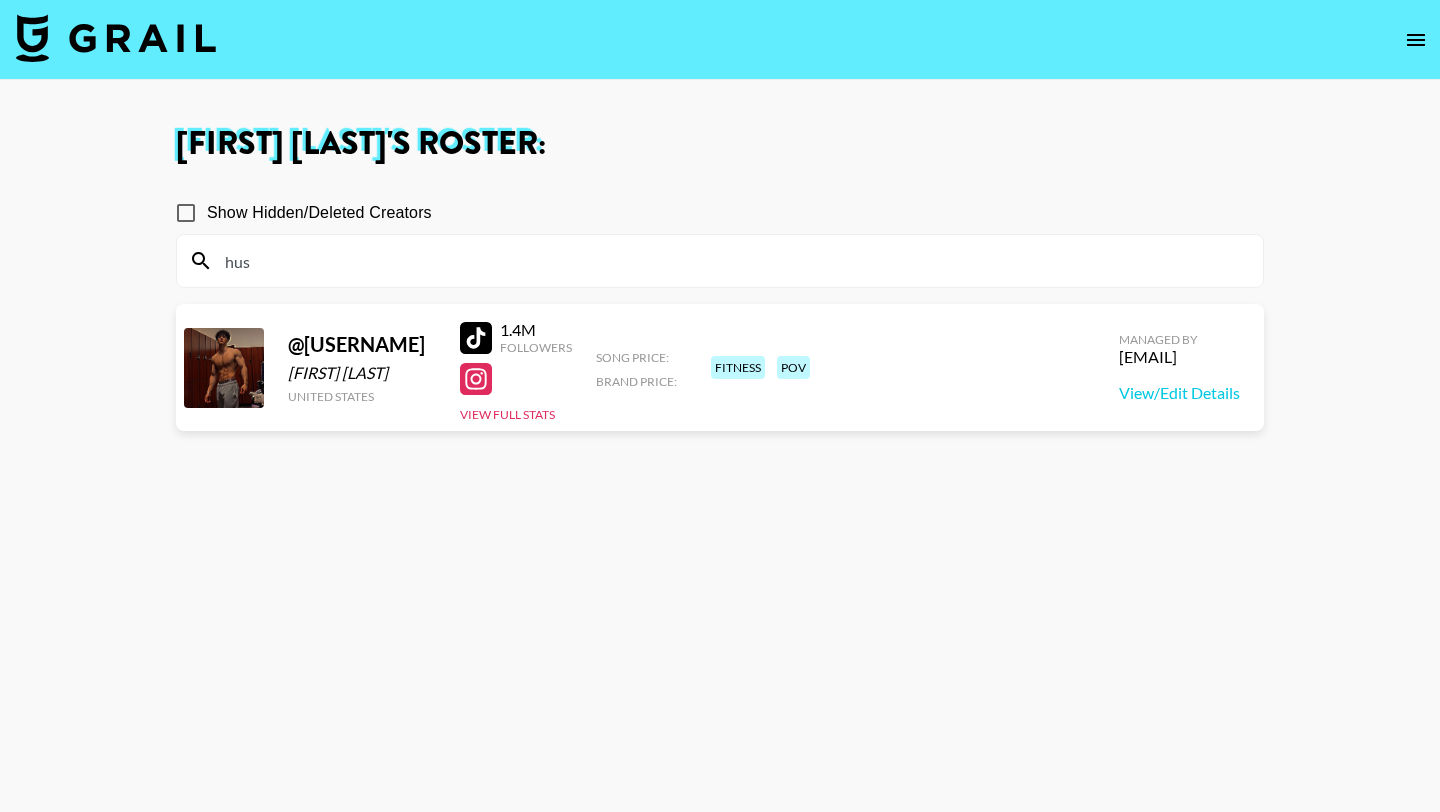 type on "hus" 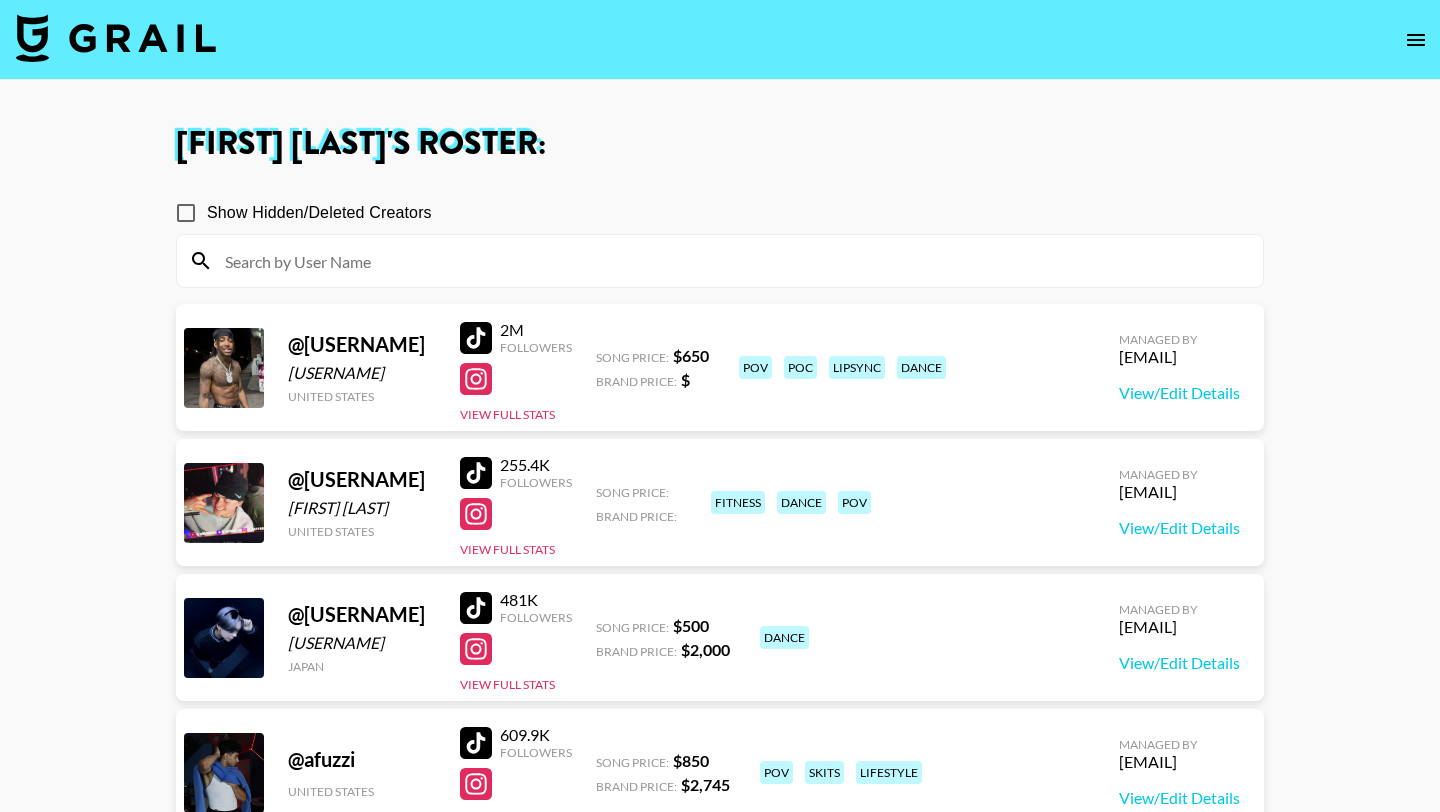 click at bounding box center (732, 261) 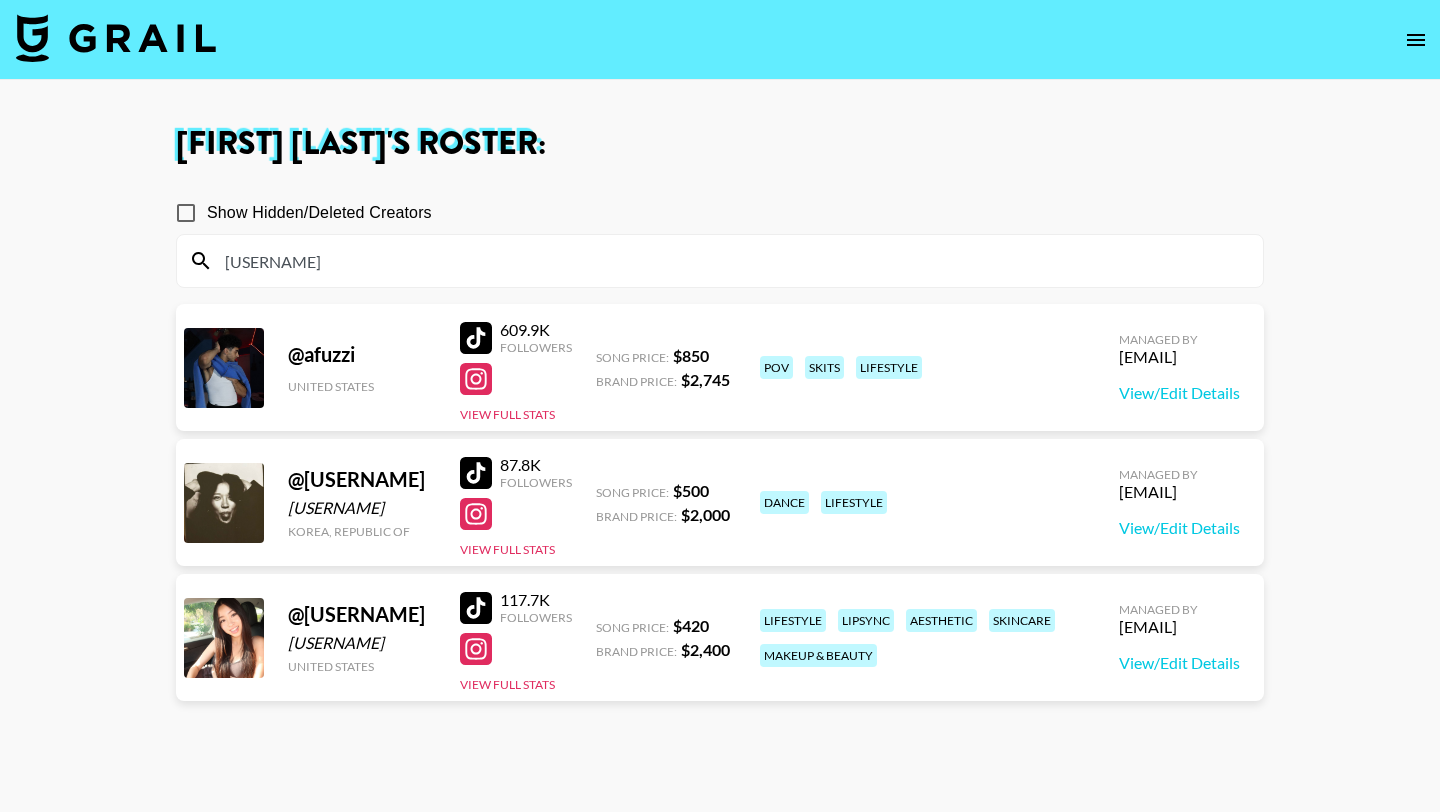 type on "[USERNAME]" 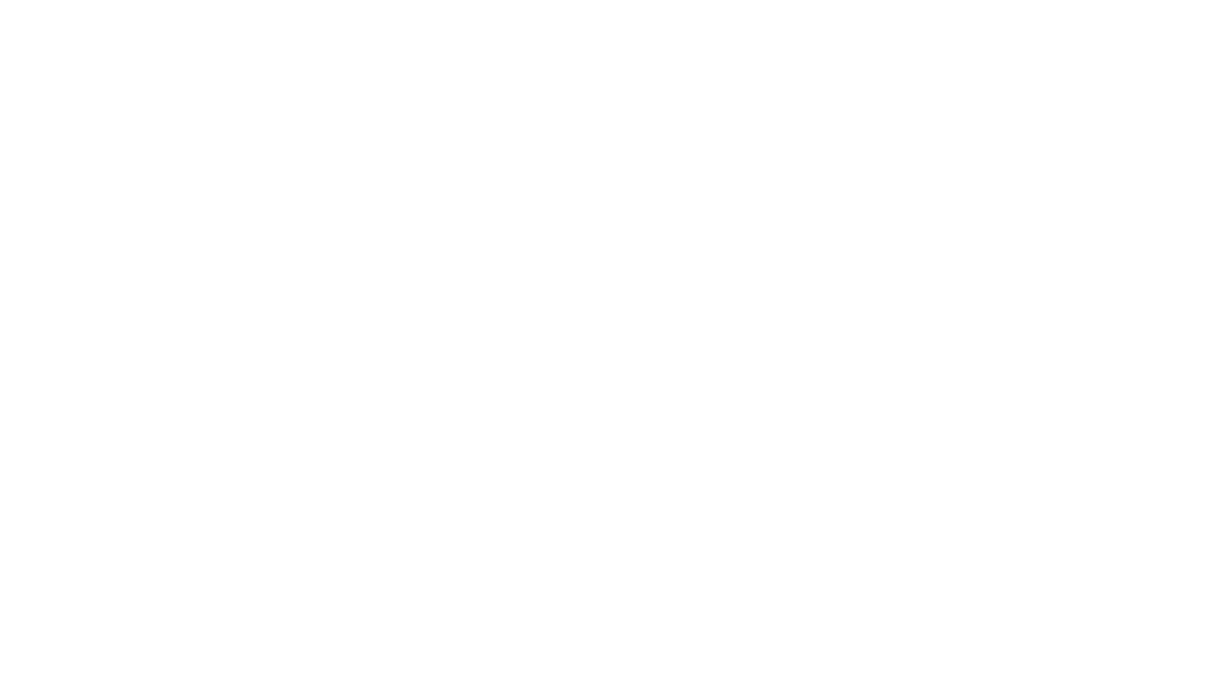 scroll, scrollTop: 0, scrollLeft: 0, axis: both 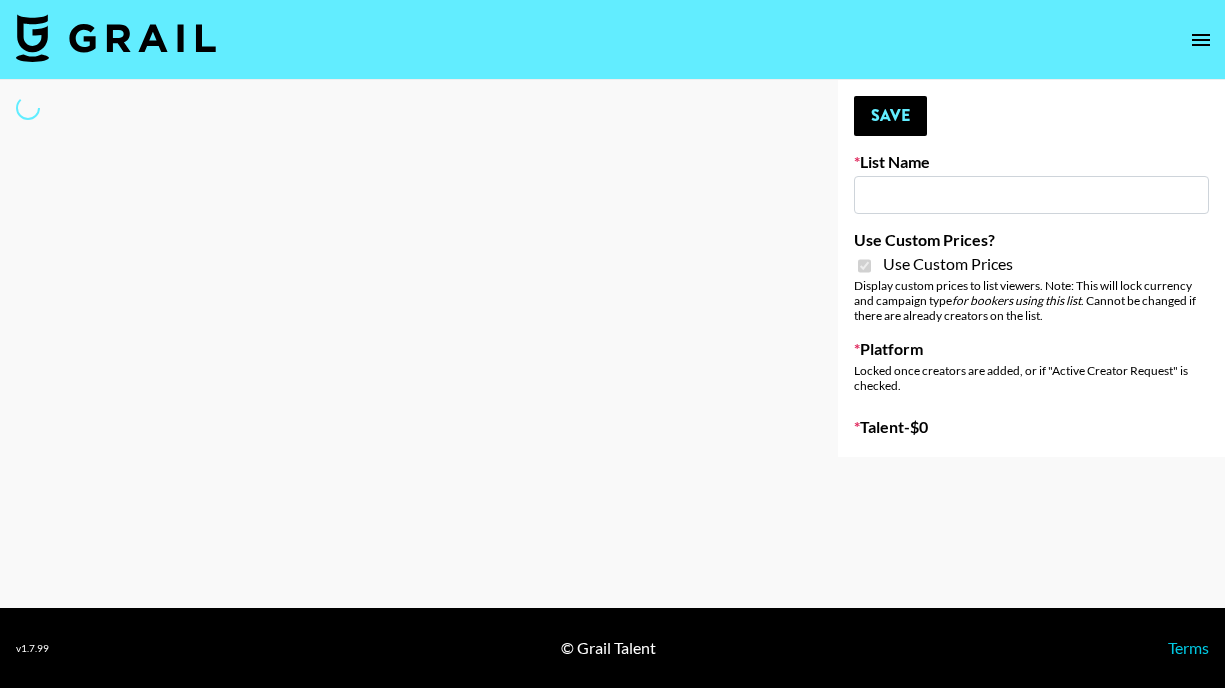 type on "Garage Clothing" 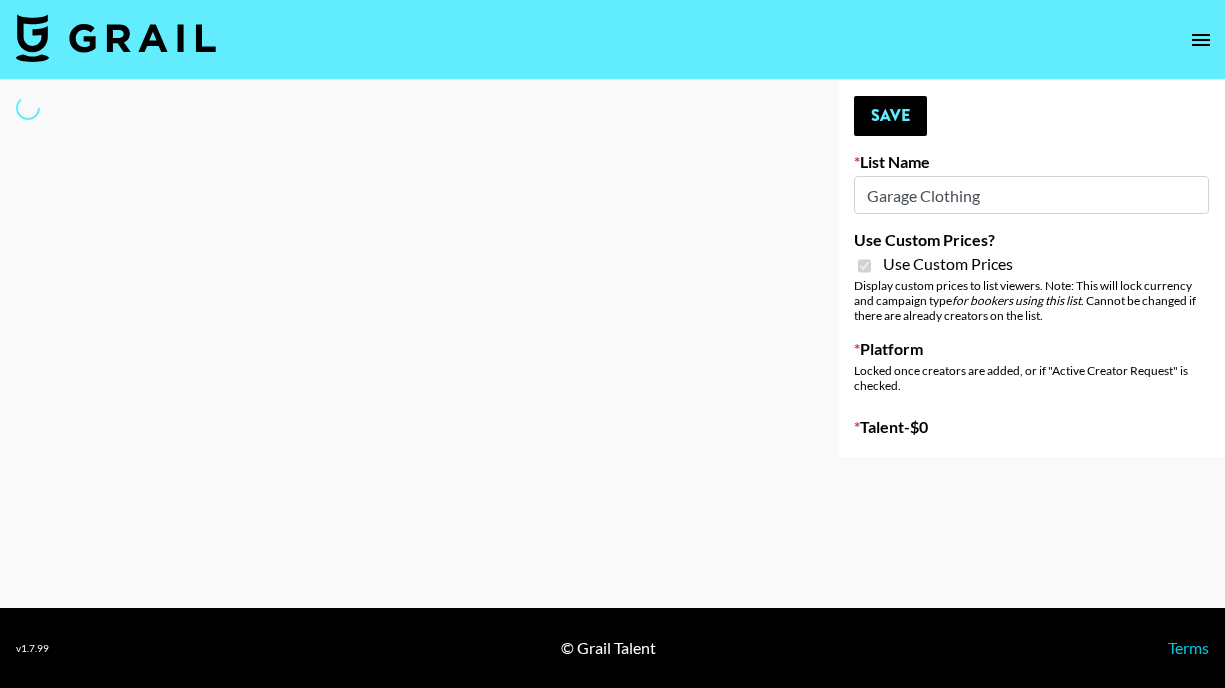 select on "Brand" 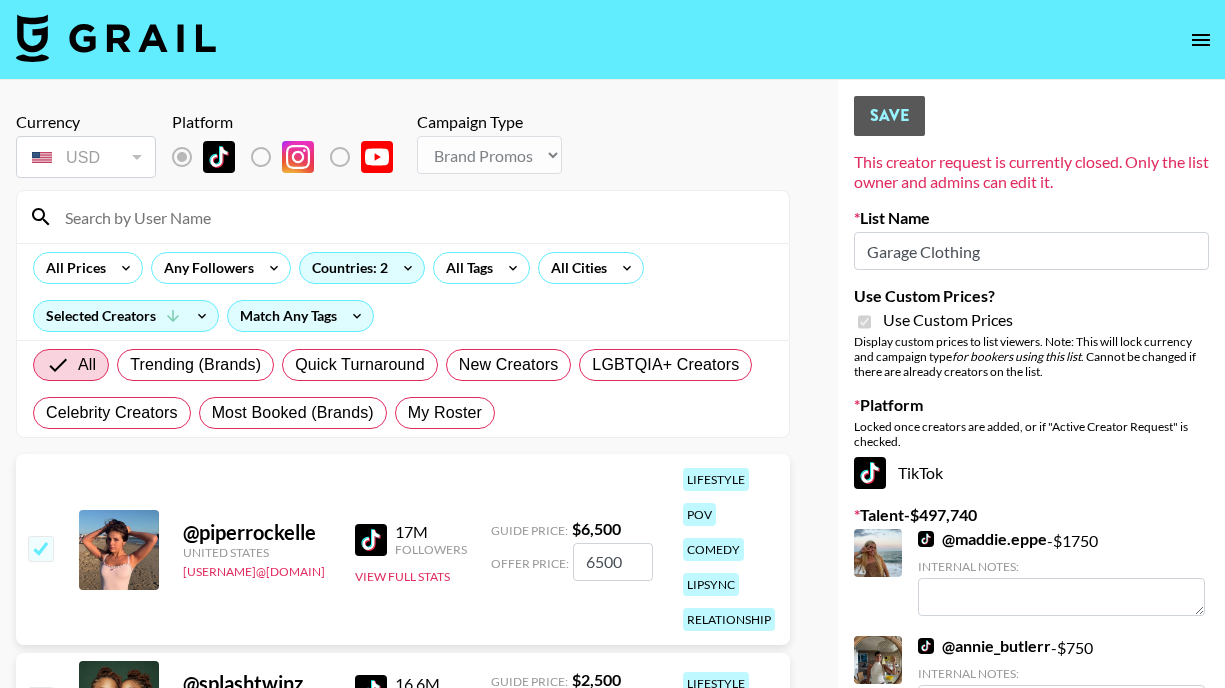 click at bounding box center (415, 217) 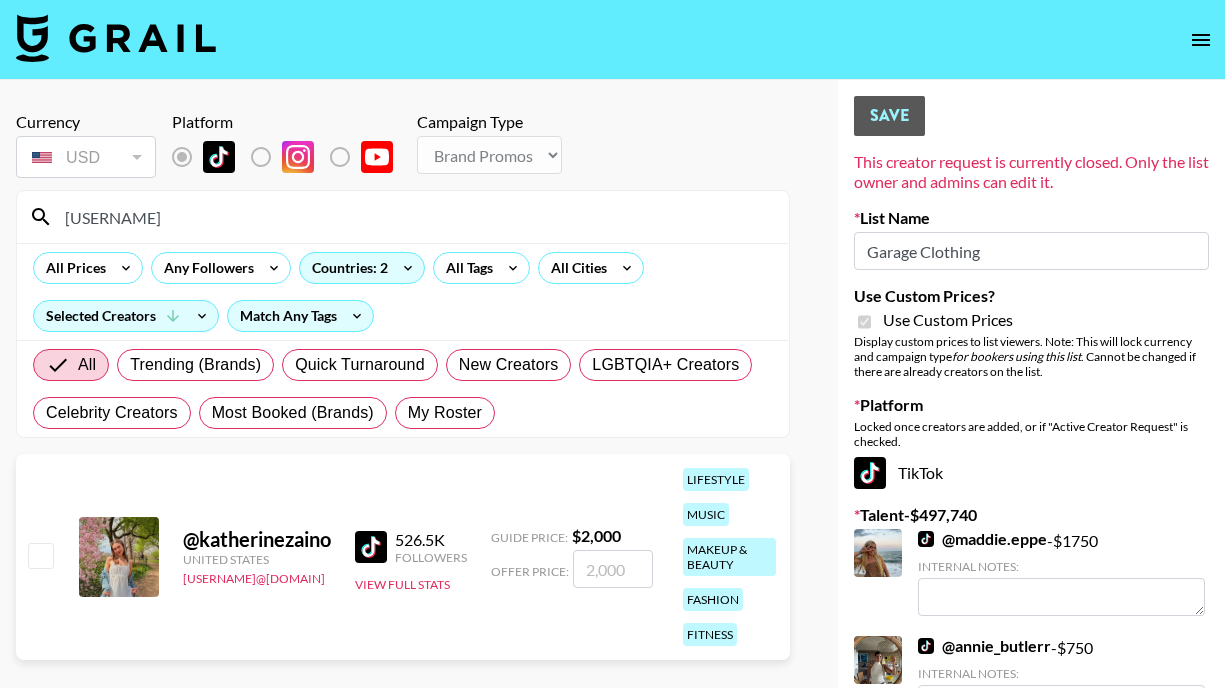 type on "katherin" 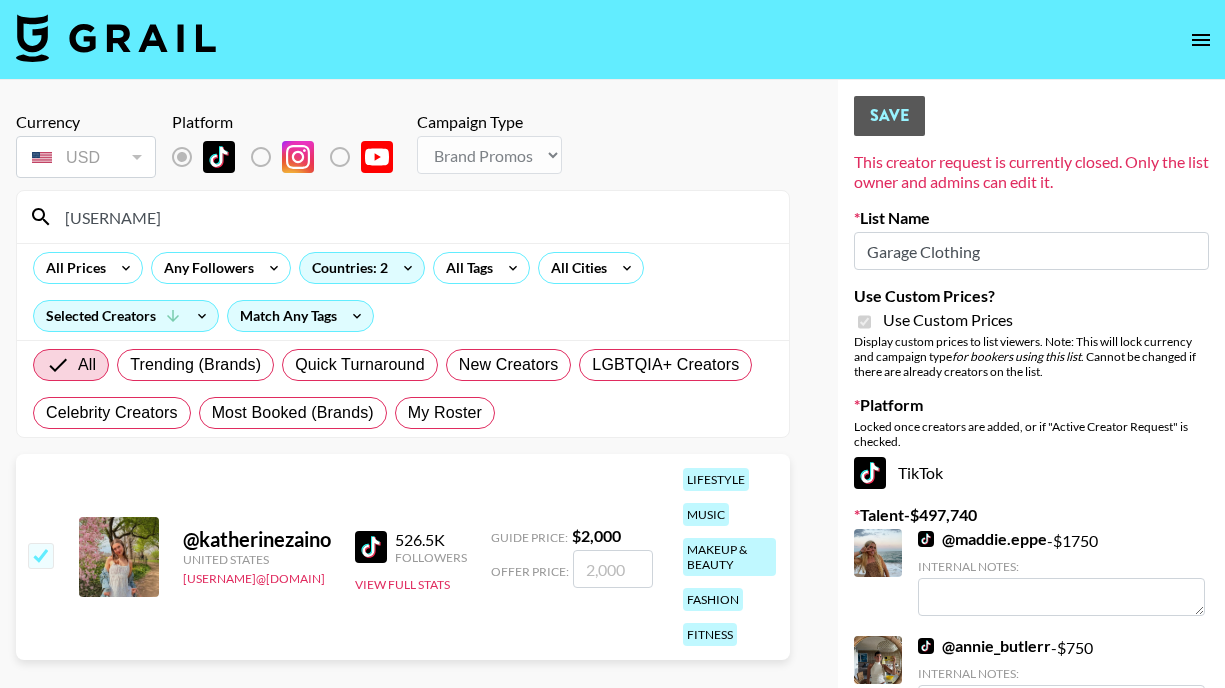 checkbox on "true" 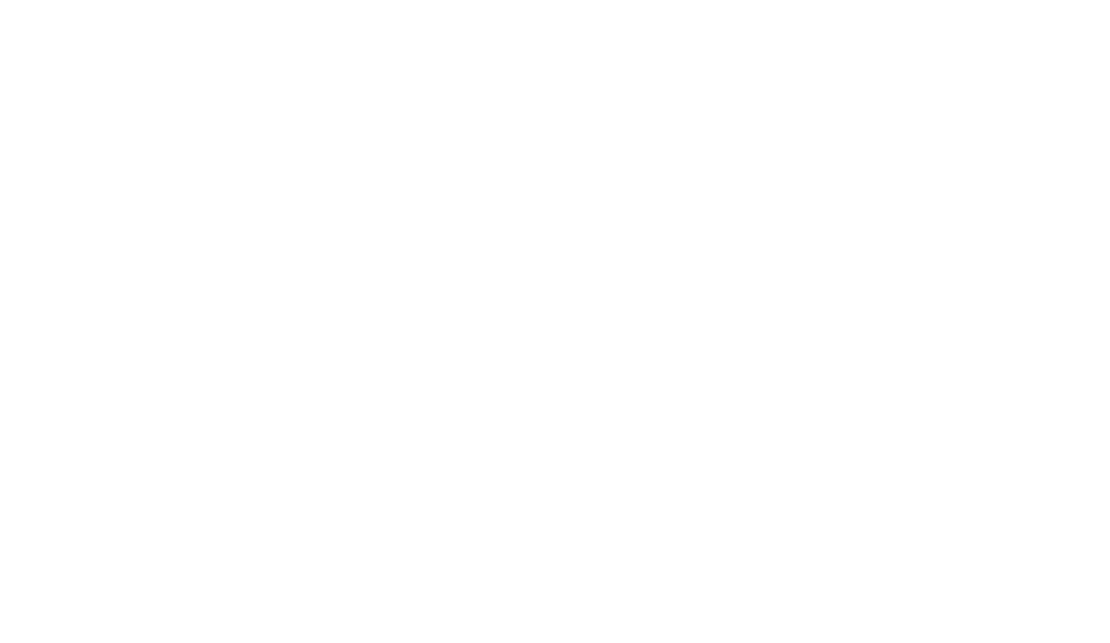 scroll, scrollTop: 0, scrollLeft: 0, axis: both 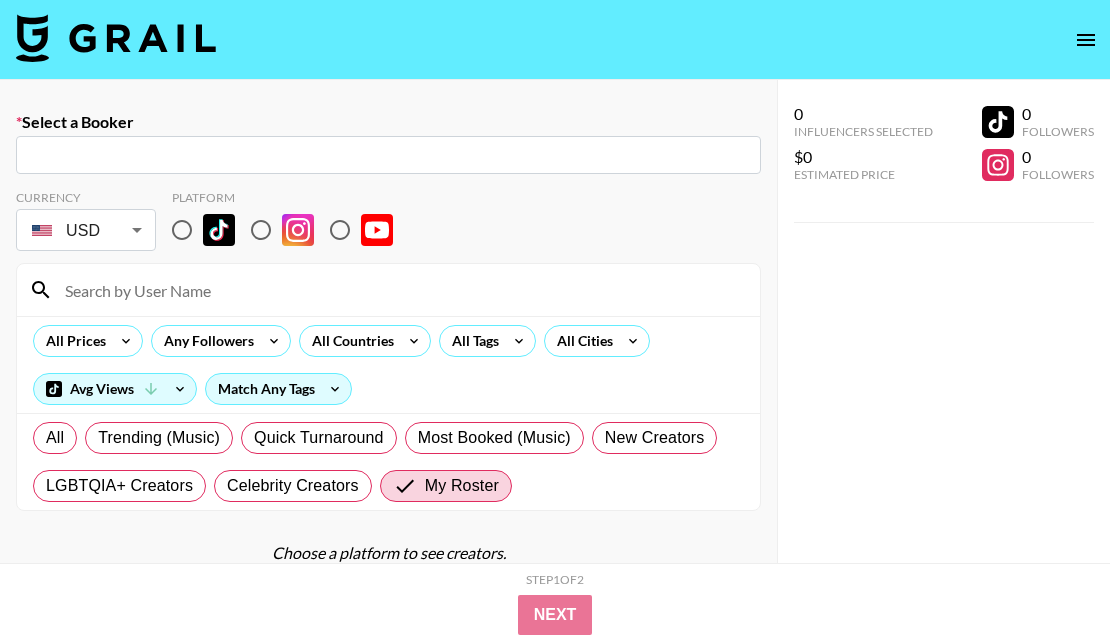 click 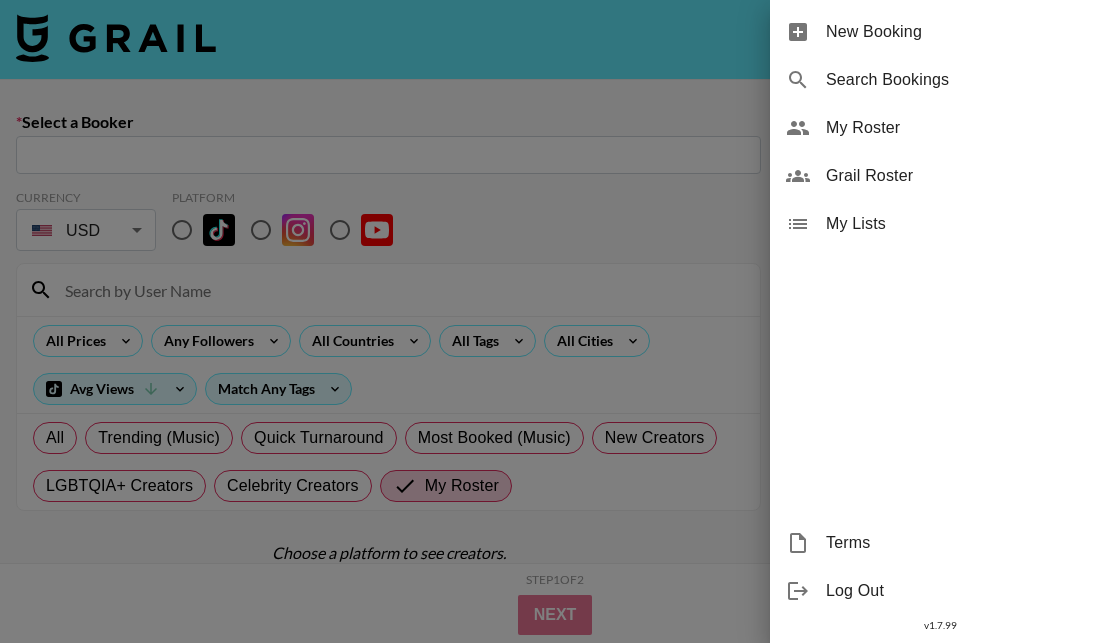 click on "My Roster" at bounding box center [960, 128] 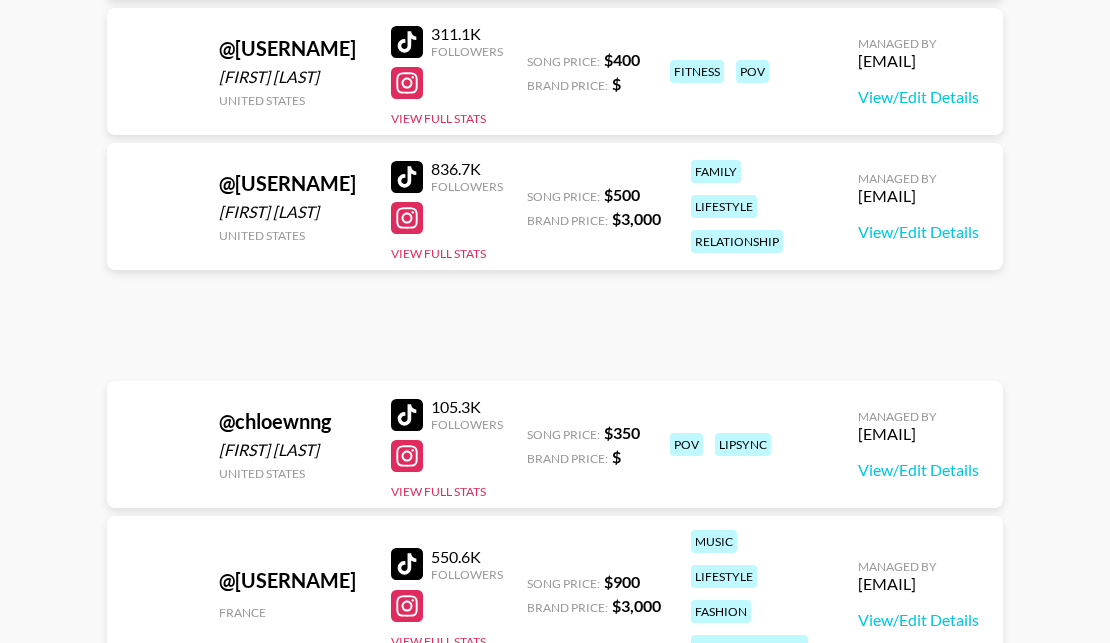 scroll, scrollTop: 2218, scrollLeft: 0, axis: vertical 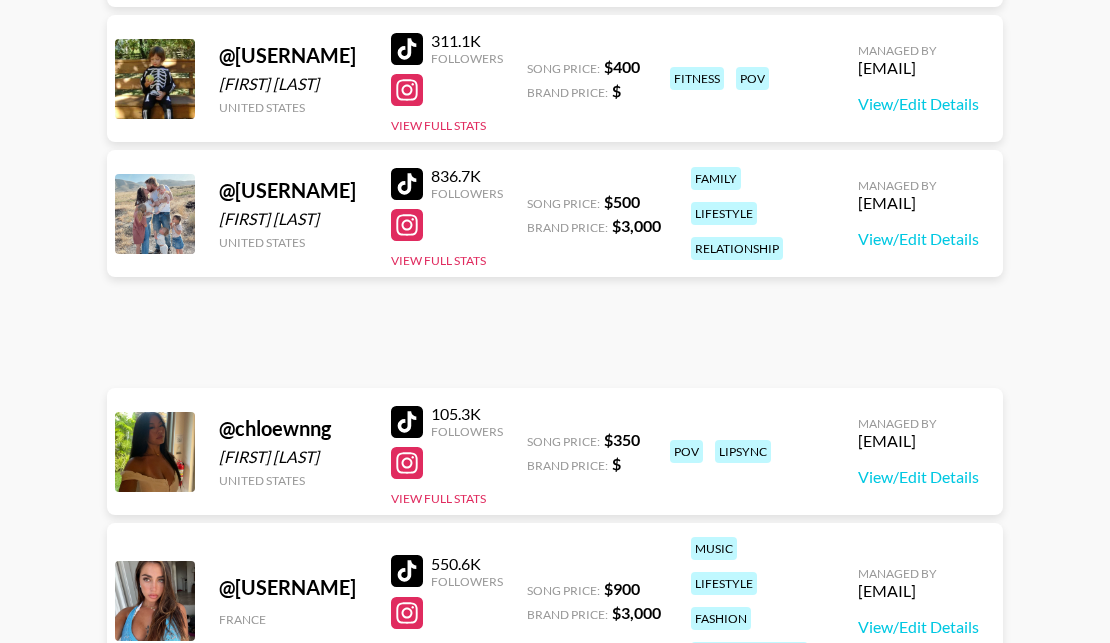 click at bounding box center (407, 49) 